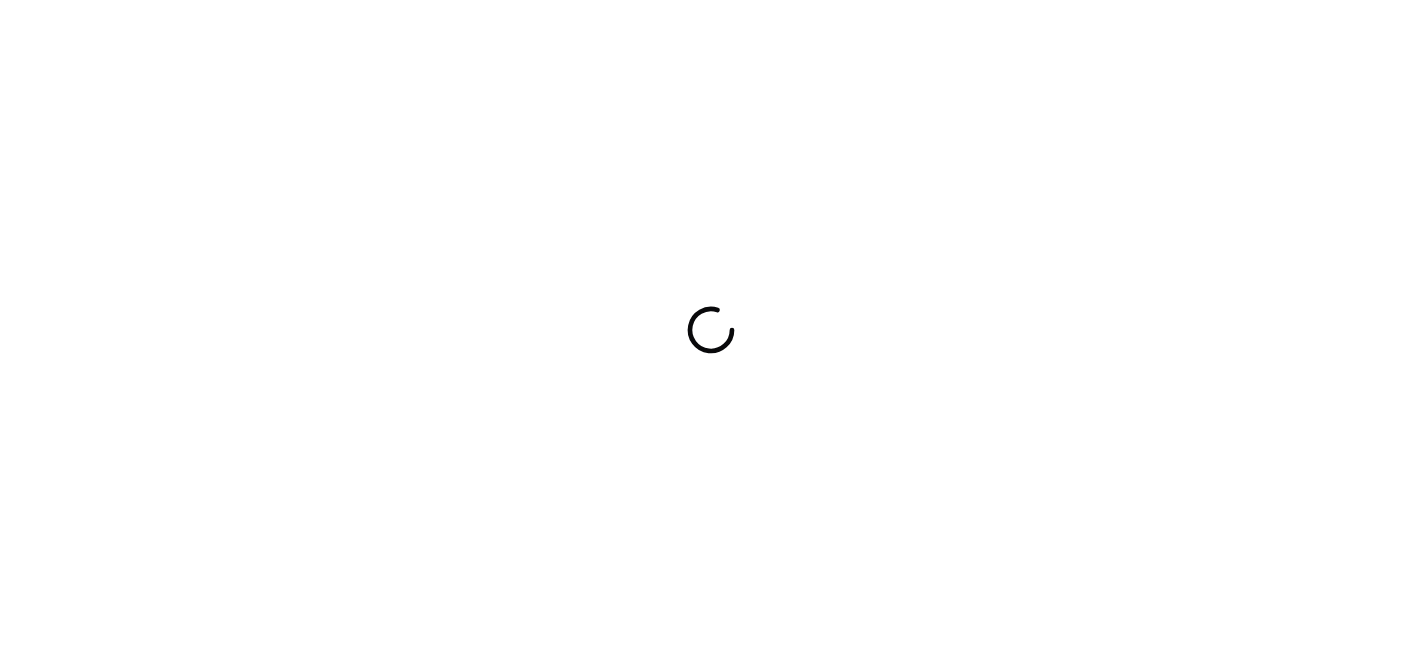 scroll, scrollTop: 0, scrollLeft: 0, axis: both 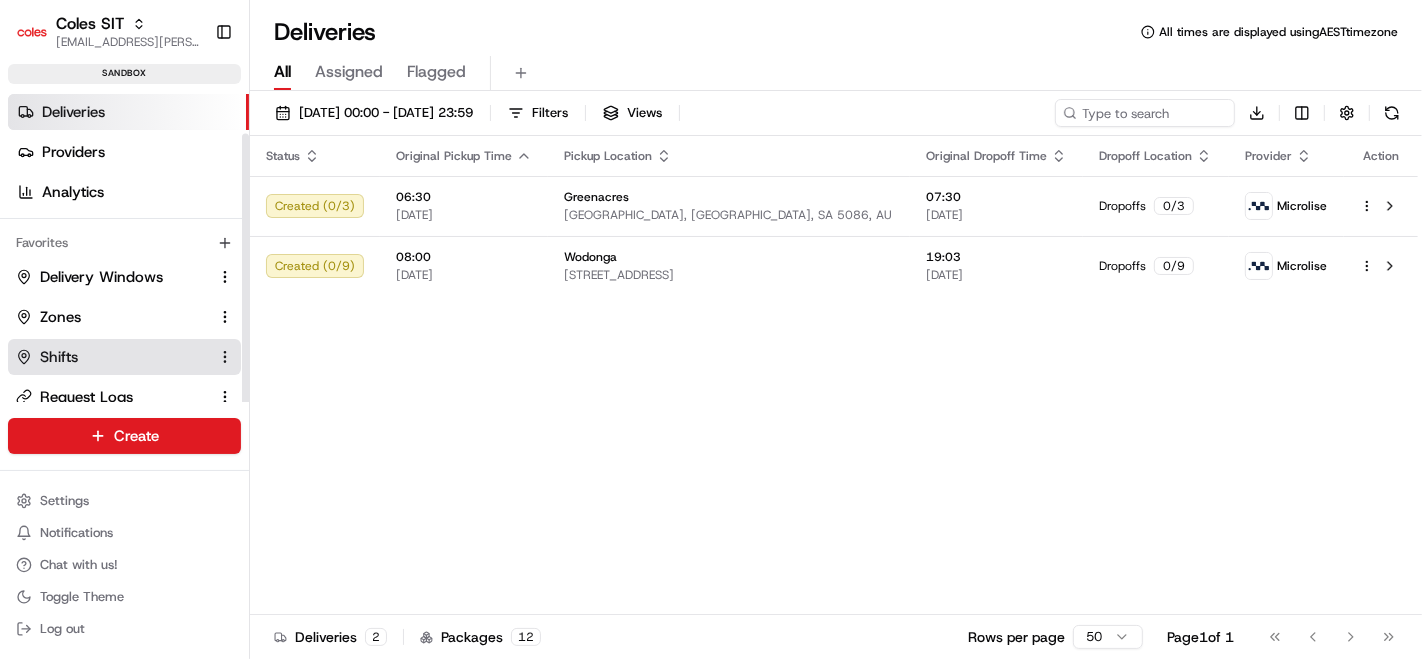 click on "Shifts" at bounding box center (112, 357) 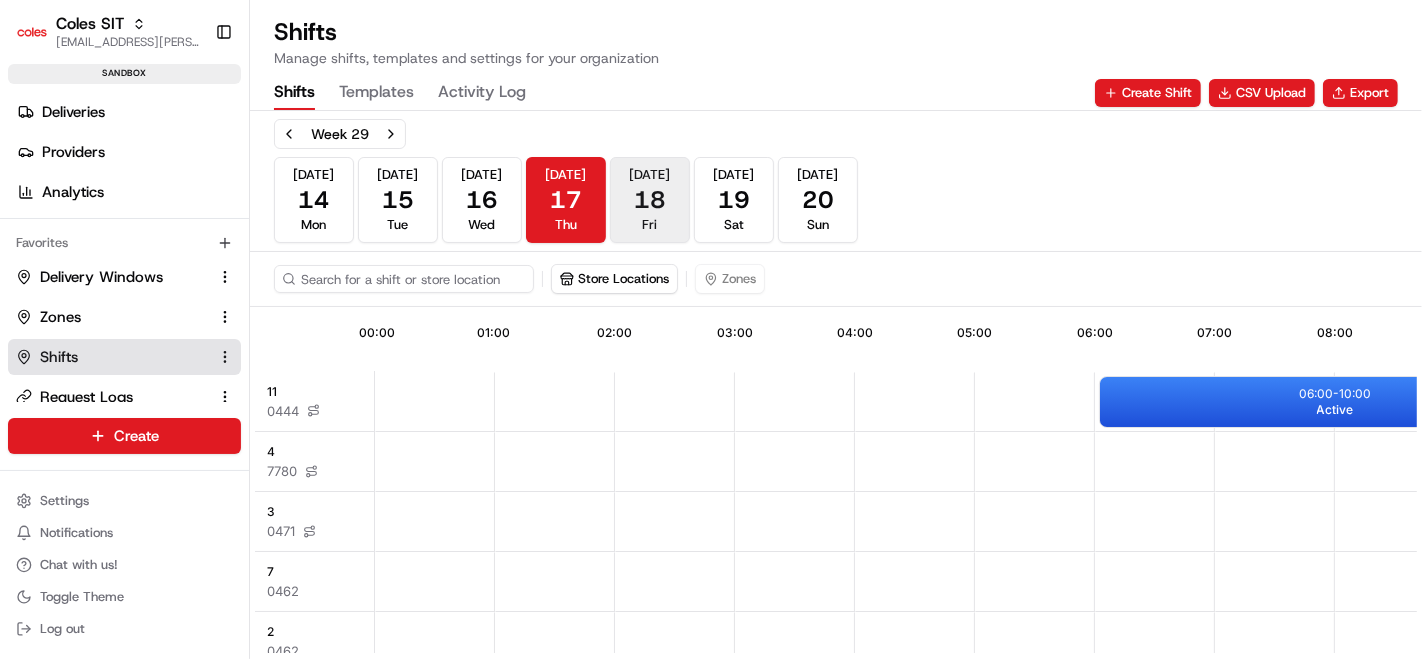 click on "Jul 18 Fri" at bounding box center (650, 200) 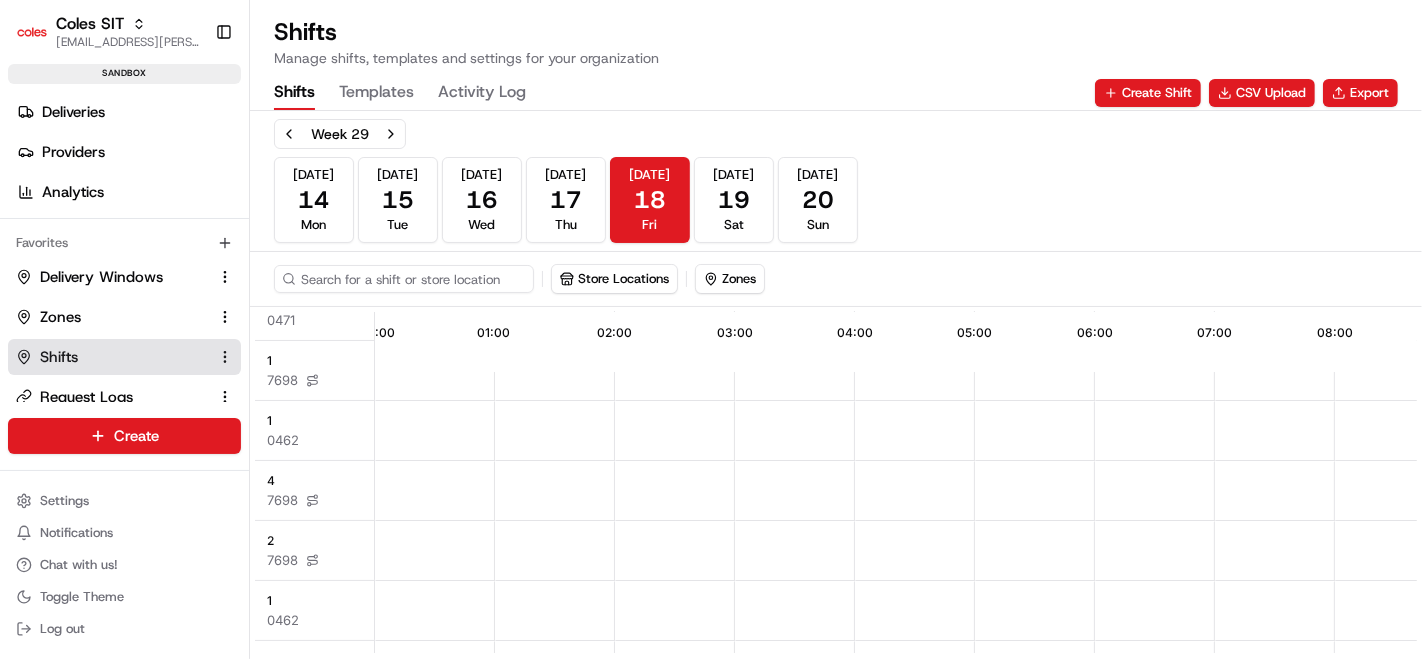 scroll, scrollTop: 333, scrollLeft: 0, axis: vertical 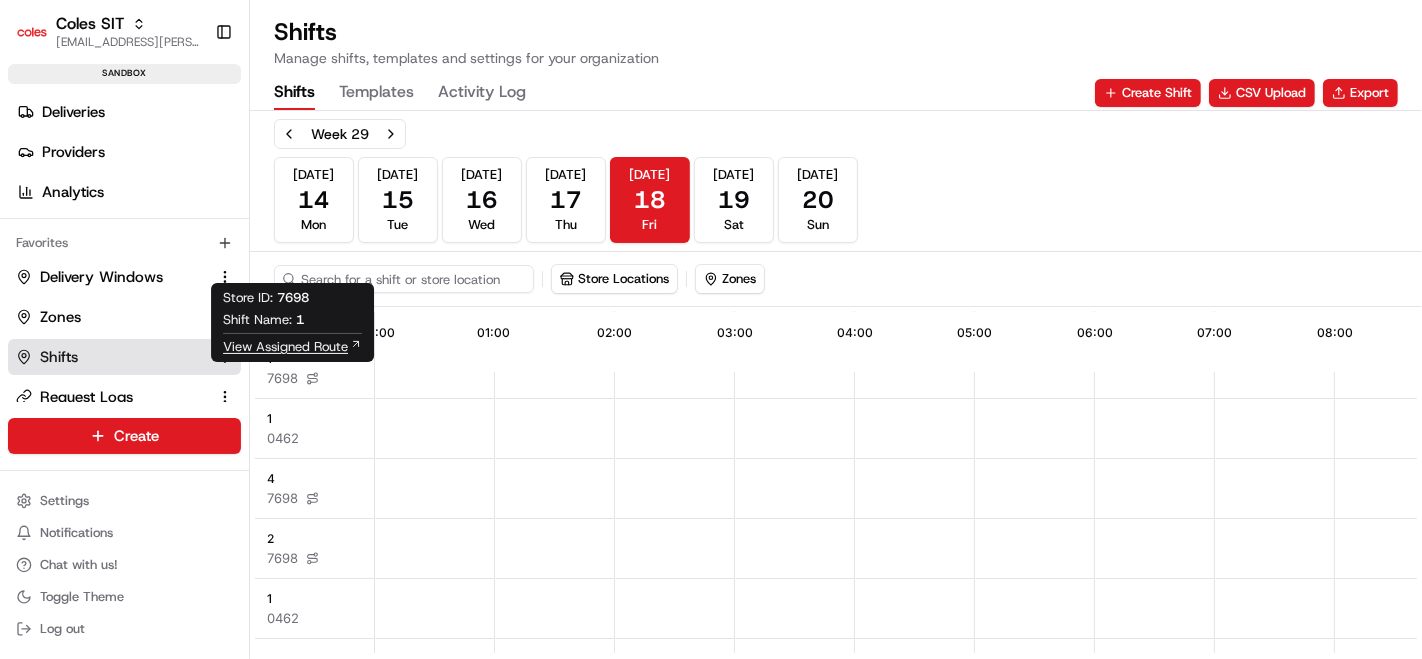 click on "View Assigned Route" at bounding box center [285, 347] 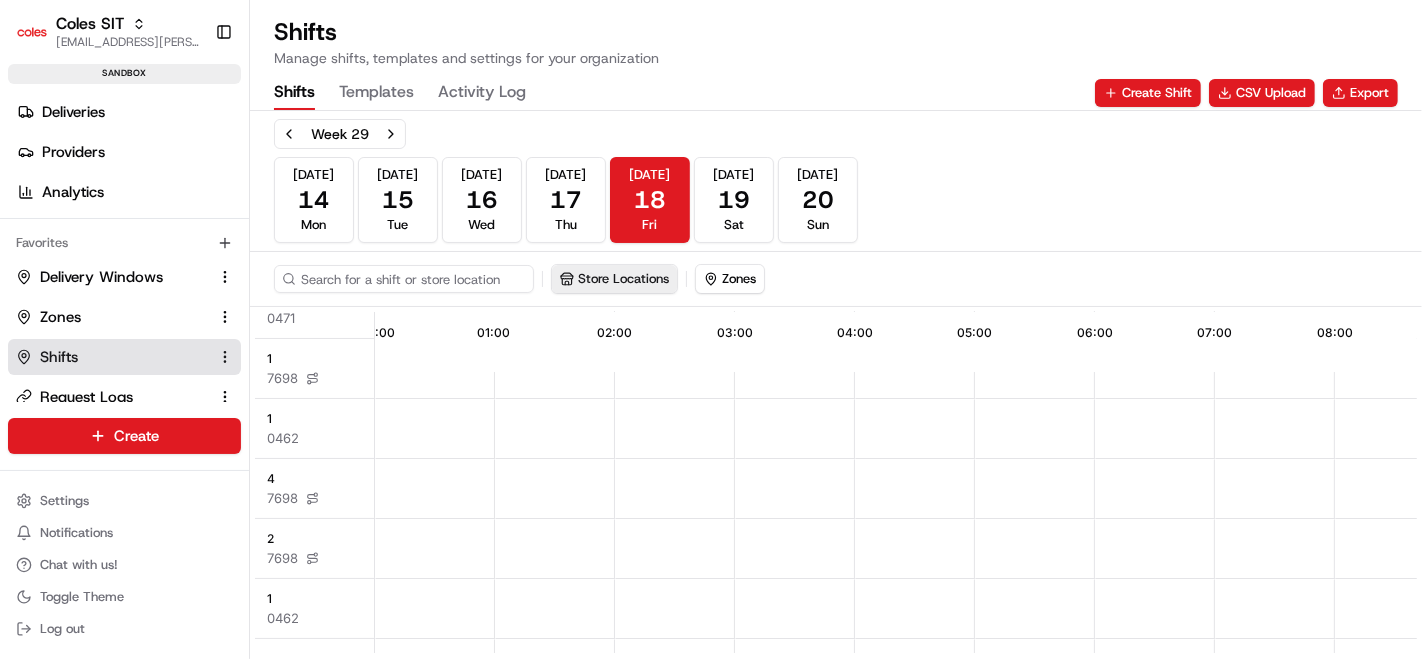 click on "Store Locations" at bounding box center (614, 279) 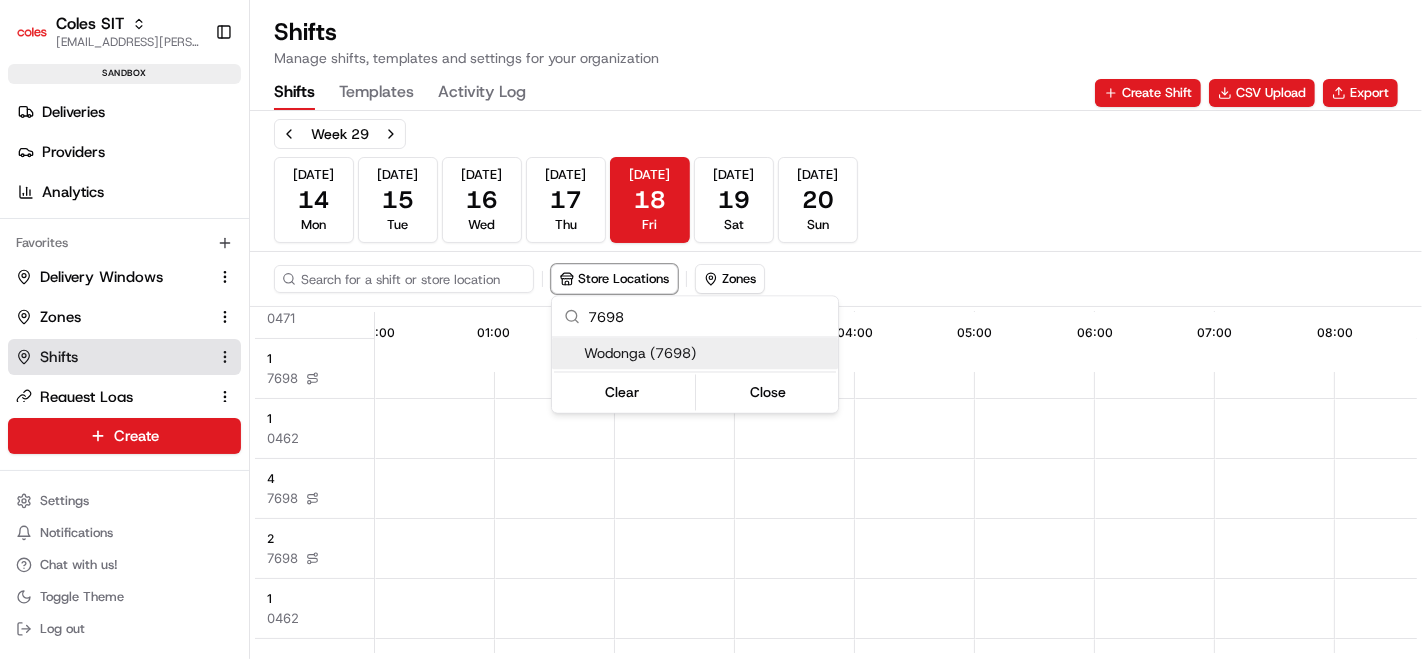 type on "7698" 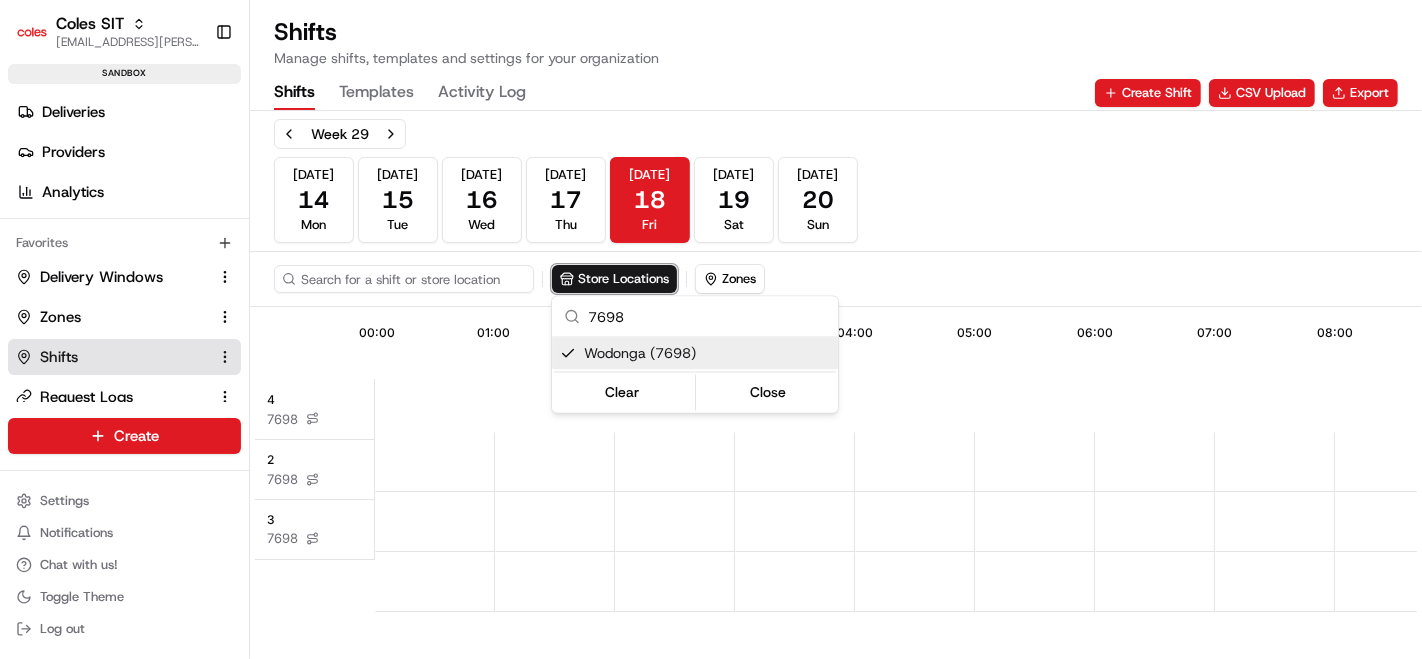 click on "Coles SIT piyush.raghav@coles.com.au Toggle Sidebar sandbox Orders Deliveries Providers Analytics Favorites Delivery Windows Zones Shifts Request Logs Webhooks Main Menu Members & Organization Organization Users Roles Preferences Customization Tracking Orchestration Automations Dispatch Strategy Optimization Strategy Locations Pickup Locations Dropoff Locations Zones Shifts Delivery Windows Billing Billing Integrations Notification Triggers Webhooks API Keys Request Logs Create Settings Notifications Chat with us! Toggle Theme Log out Shifts Manage shifts, templates and settings for your organization Shifts Templates Activity Log  Create Shift  CSV Upload  Export Week 29 Jul 14 Mon Jul 15 Tue Jul 16 Wed Jul 17 Thu Jul 18 Fri Jul 19 Sat Jul 20 Sun Store Locations Zones 09:16 00:00 01:00 02:00 03:00 04:00 05:00 06:00 07:00 08:00 09:00 4 7698 2 7698 3 7698 09:15  -  13:30 Active 09:30  -  13:45 Active
7698 Wodonga (7698) Clear" at bounding box center (711, 329) 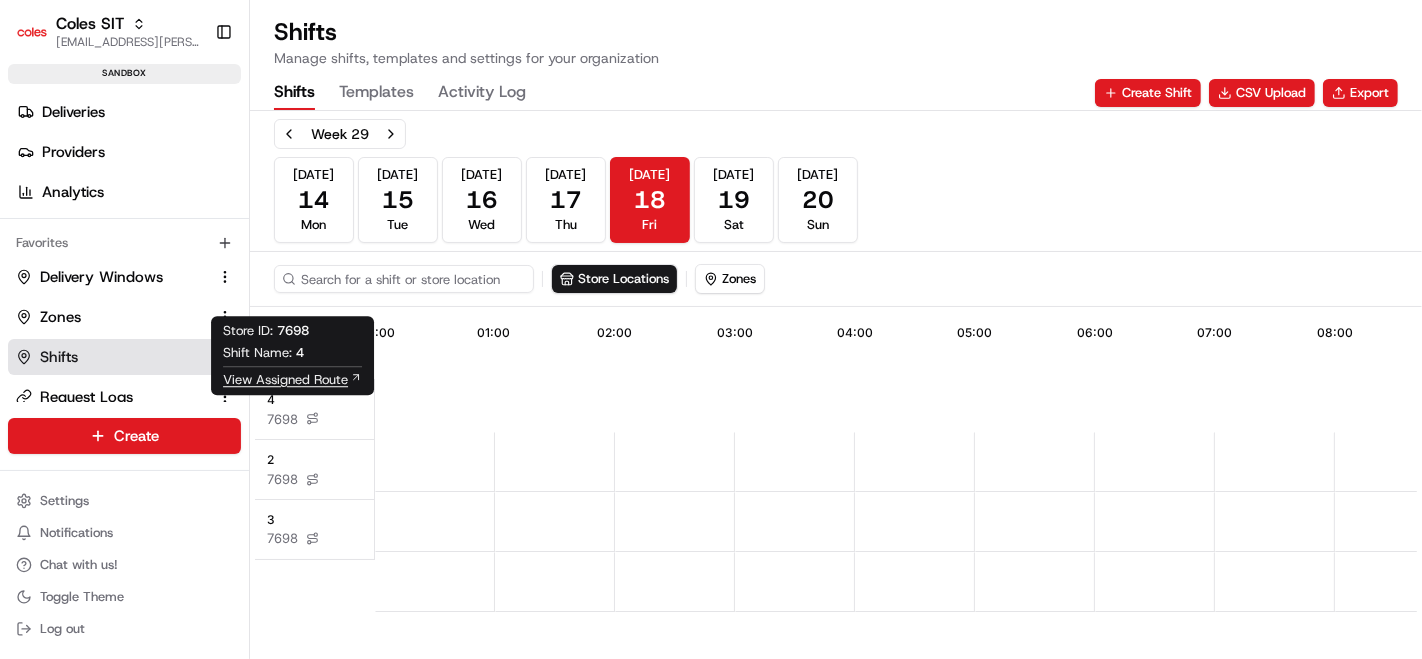 click on "View Assigned Route" at bounding box center (285, 380) 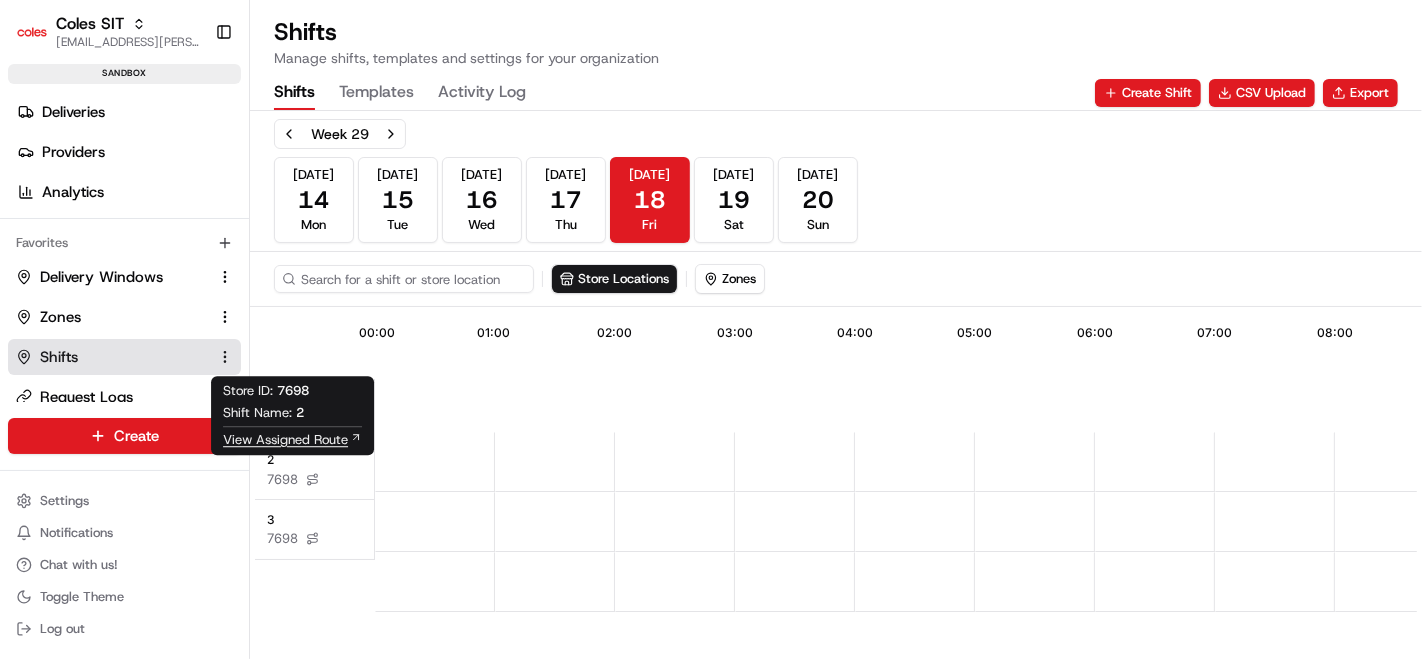 click on "View Assigned Route" at bounding box center (285, 440) 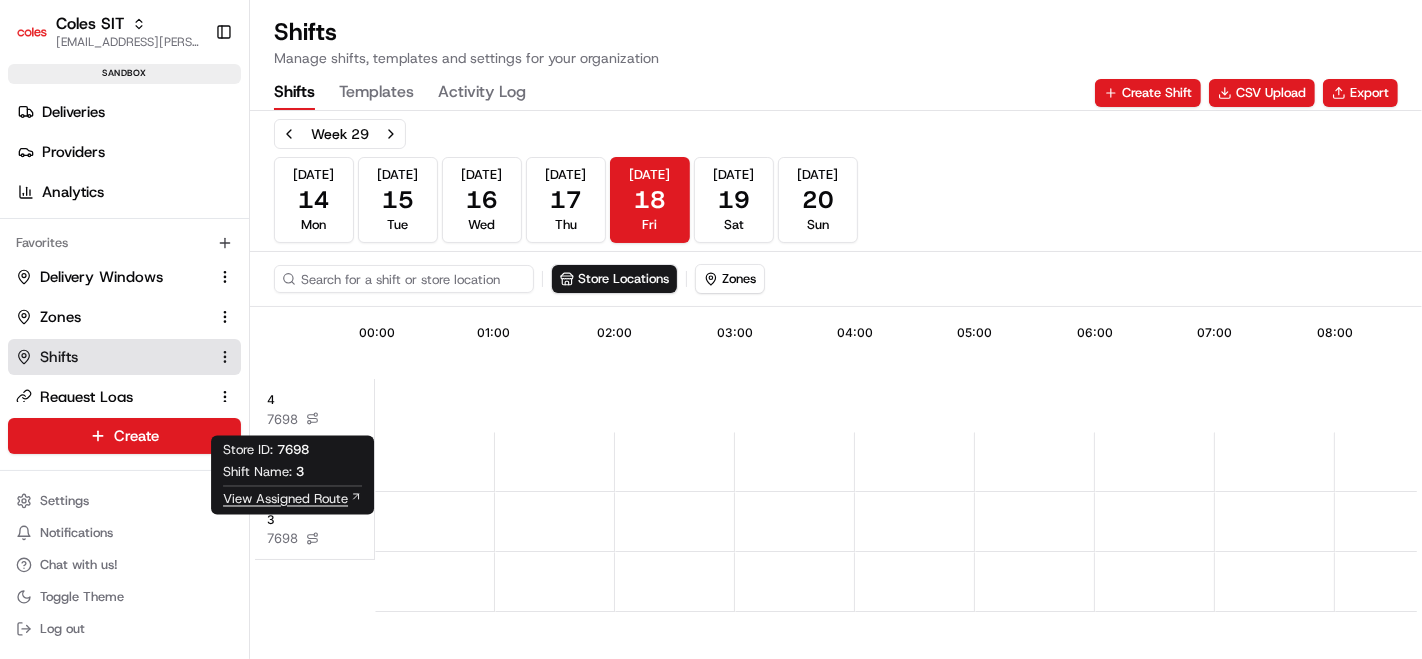 click on "View Assigned Route" at bounding box center (285, 500) 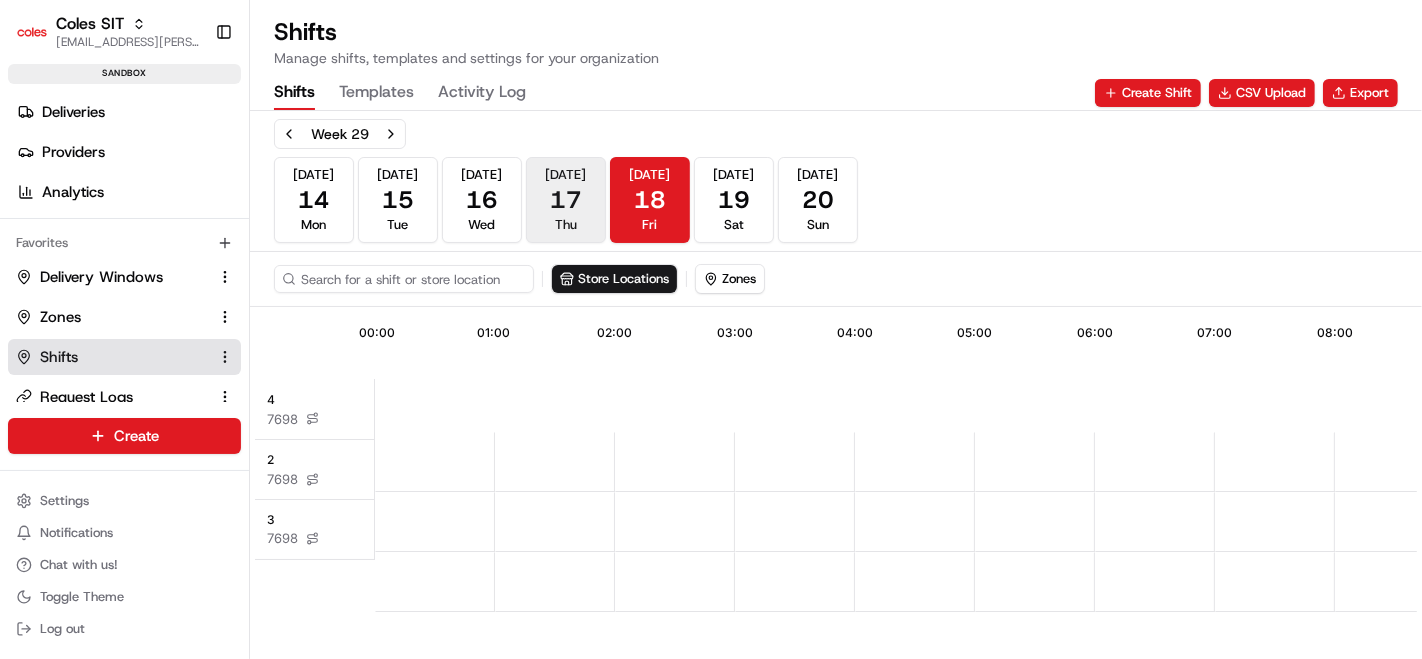 click on "Jul 17 Thu" at bounding box center (566, 200) 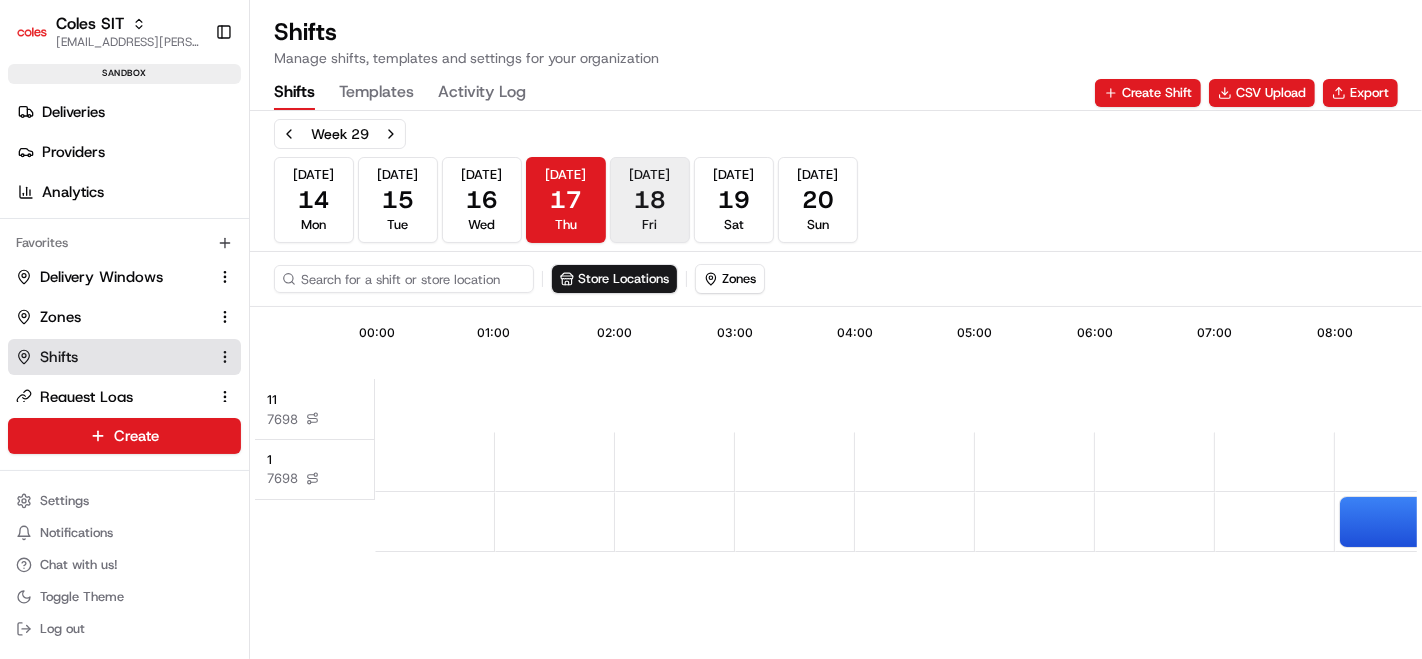 click on "Jul 18 Fri" at bounding box center [650, 200] 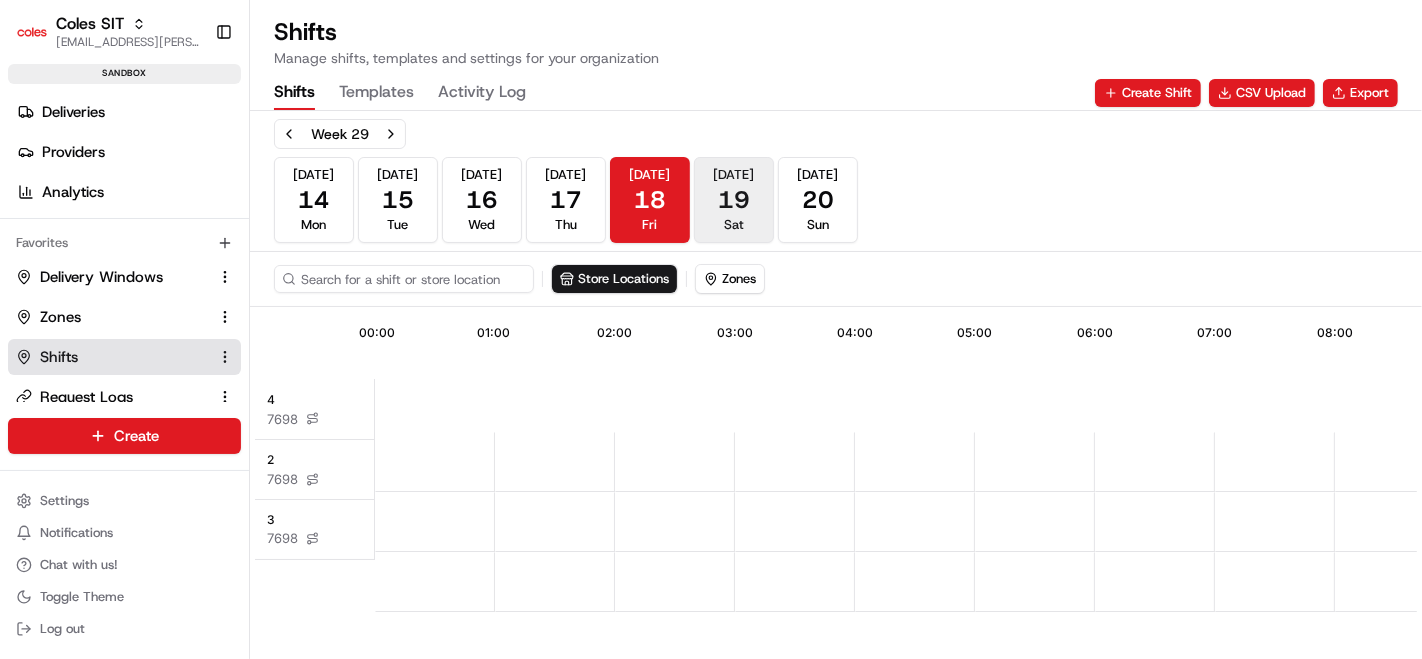 click on "19" at bounding box center (734, 200) 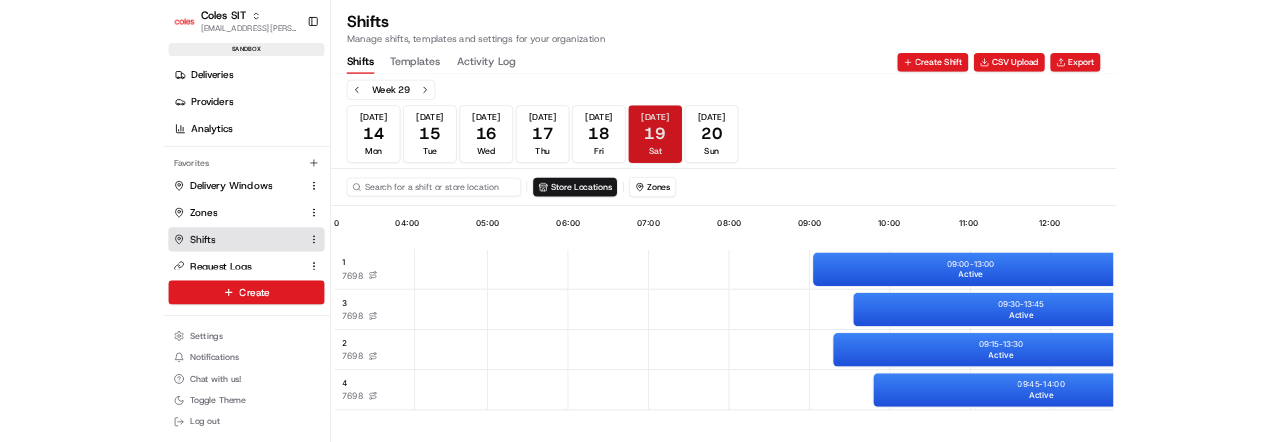 scroll, scrollTop: 0, scrollLeft: 720, axis: horizontal 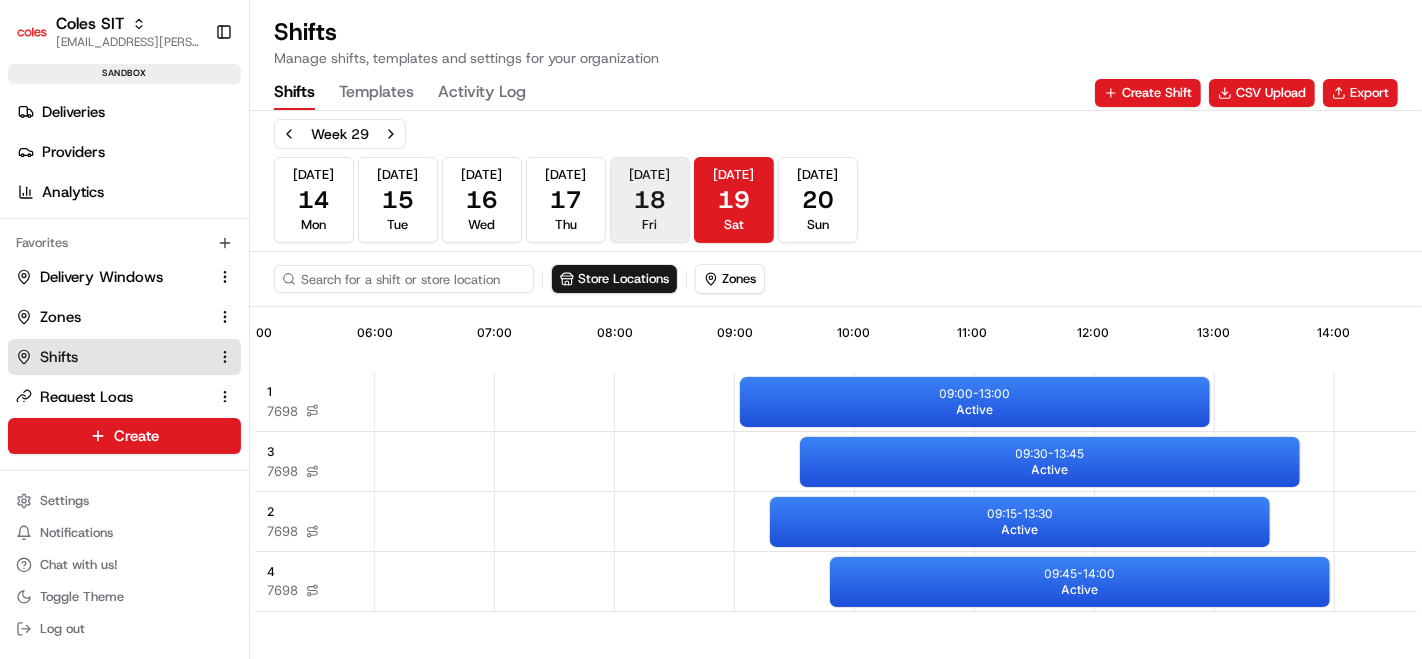 click on "18" at bounding box center [650, 200] 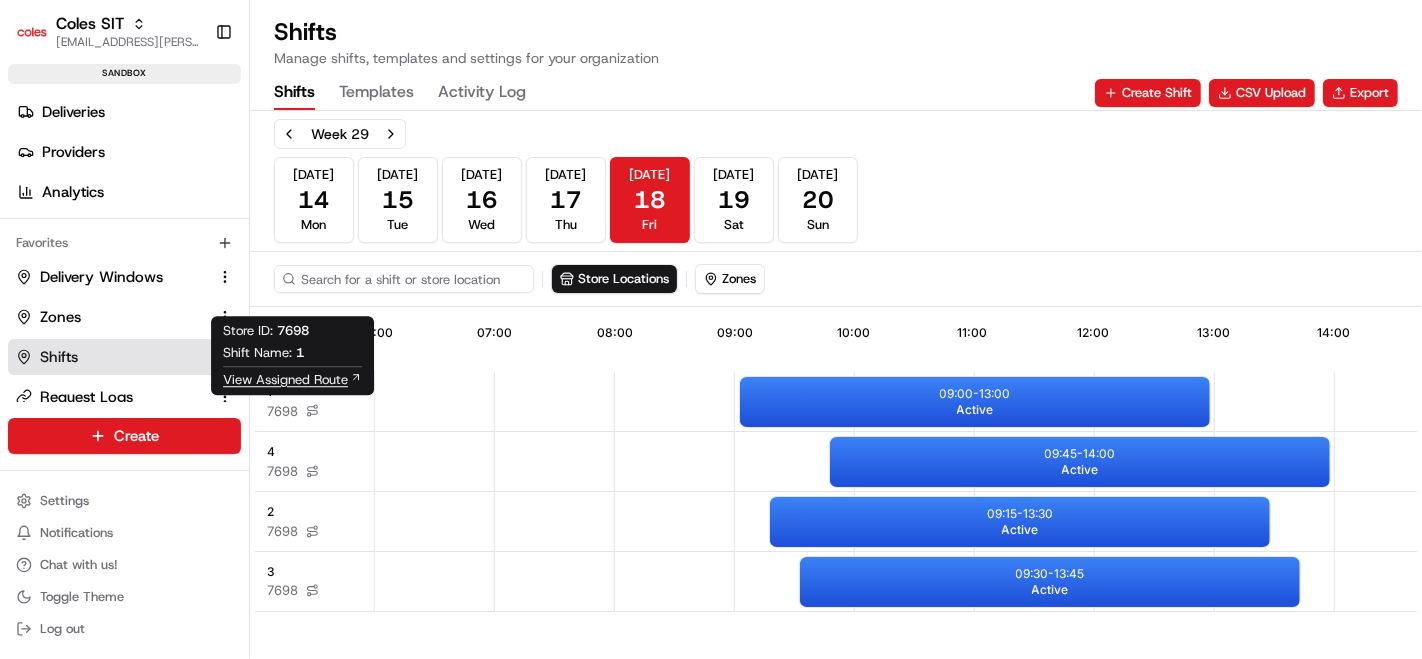 click on "View Assigned Route" at bounding box center (285, 380) 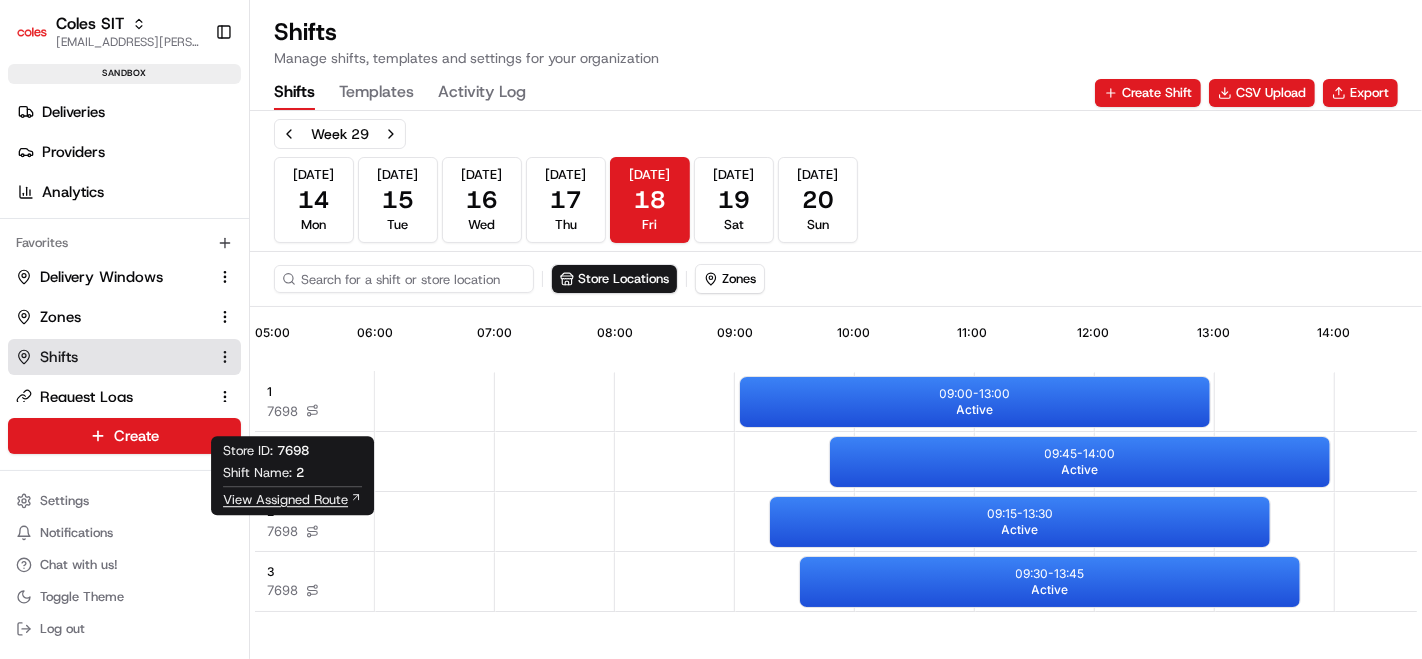 click on "View Assigned Route" at bounding box center [285, 500] 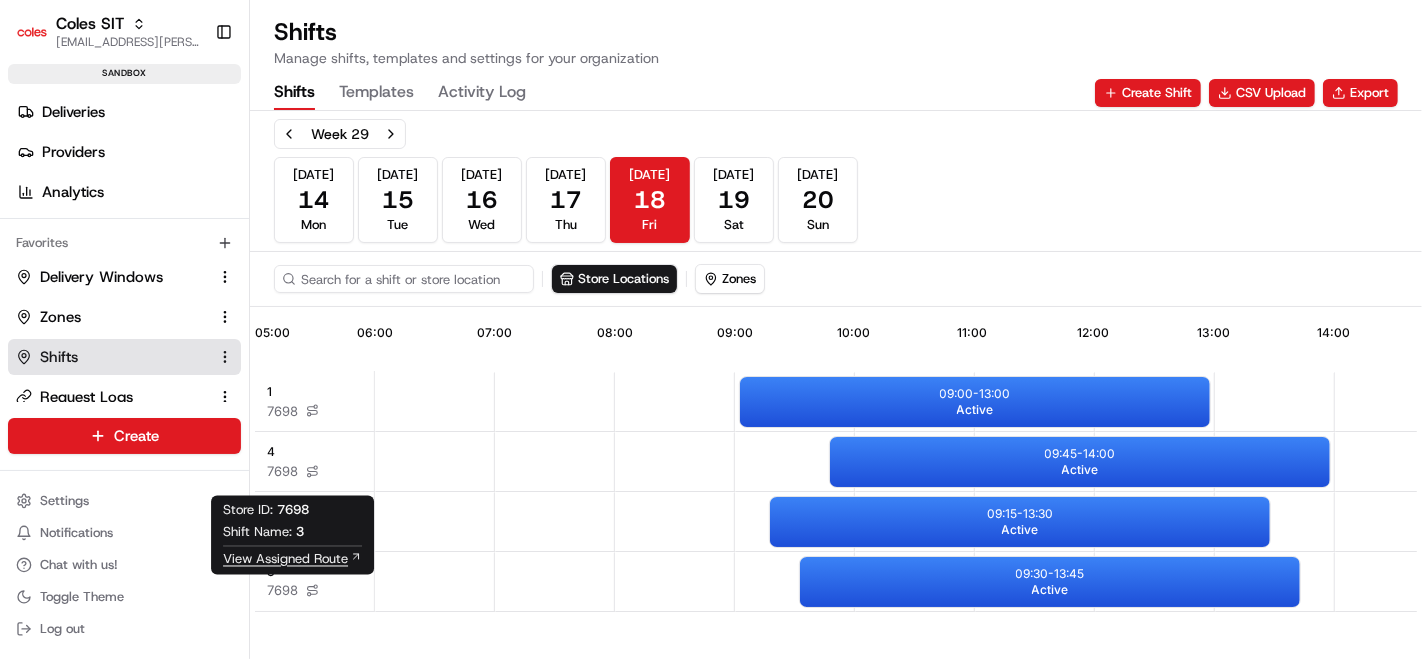 click on "View Assigned Route" at bounding box center [285, 560] 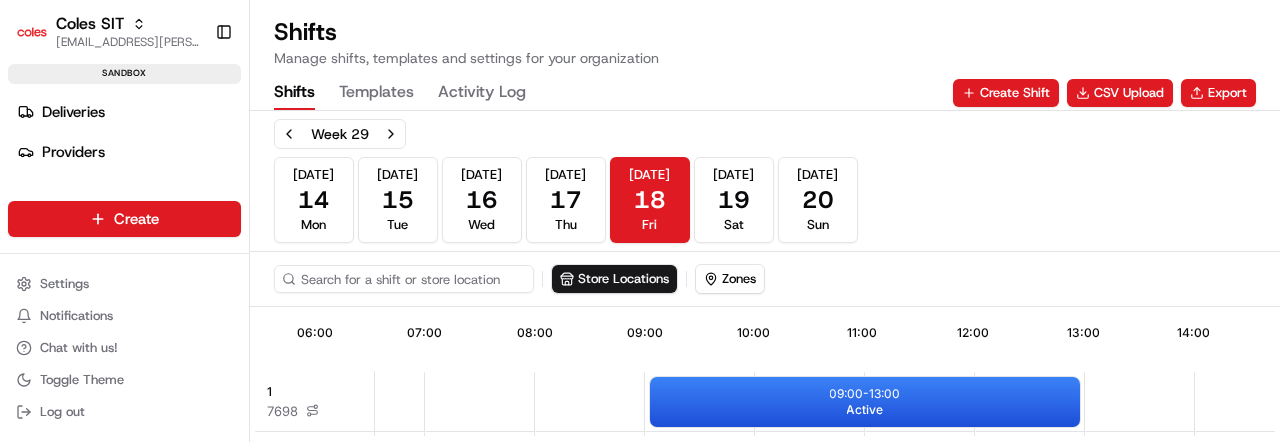 scroll, scrollTop: 0, scrollLeft: 0, axis: both 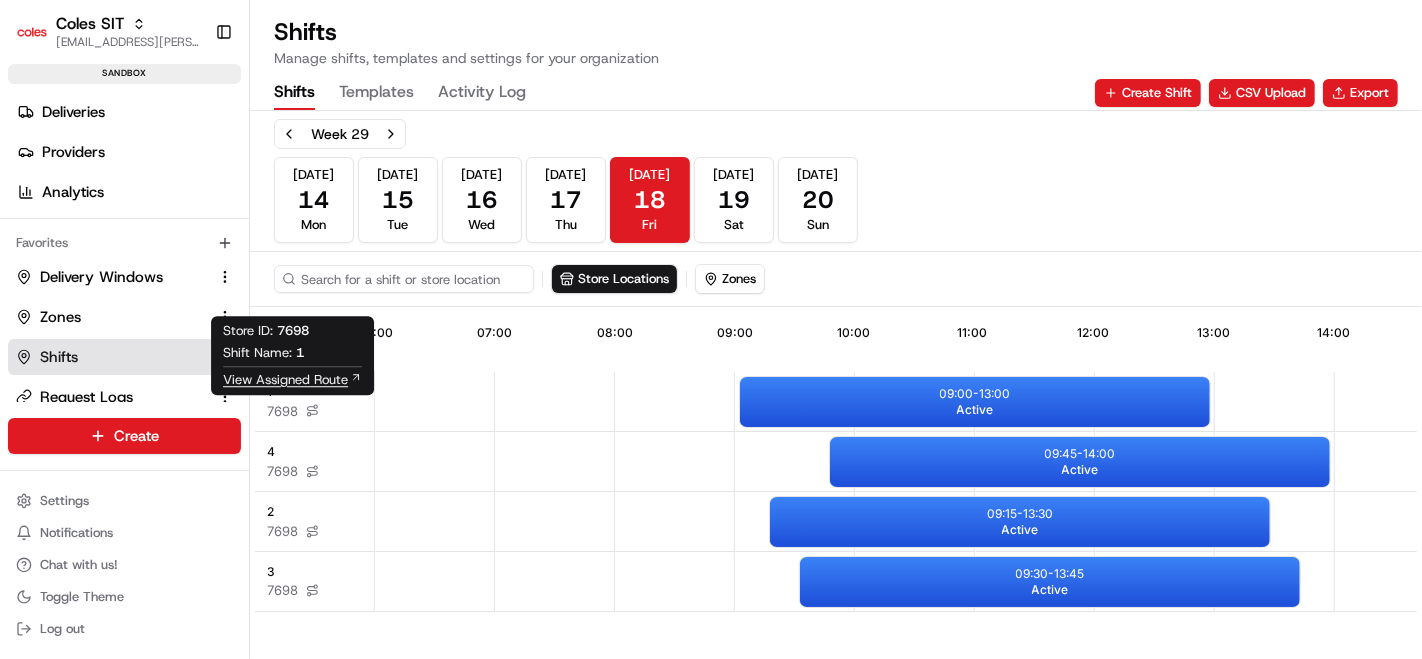 click on "View Assigned Route" at bounding box center [285, 380] 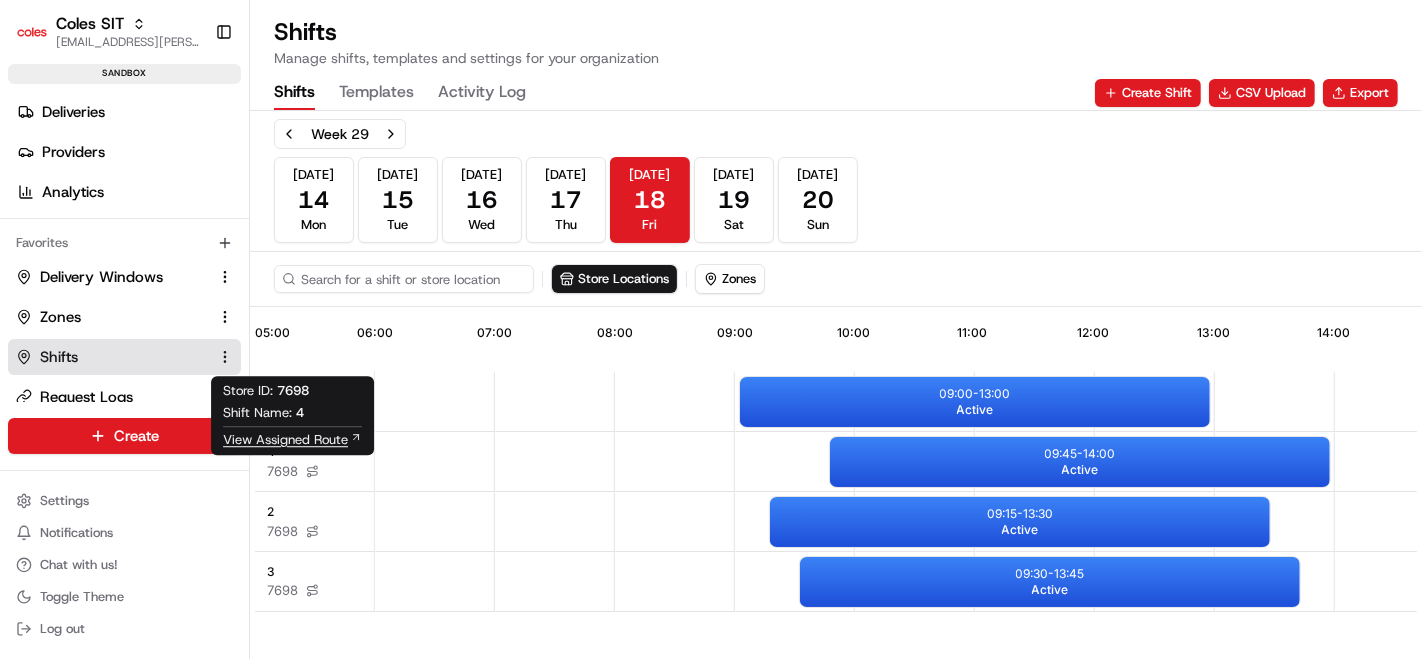 click on "View Assigned Route" at bounding box center [285, 440] 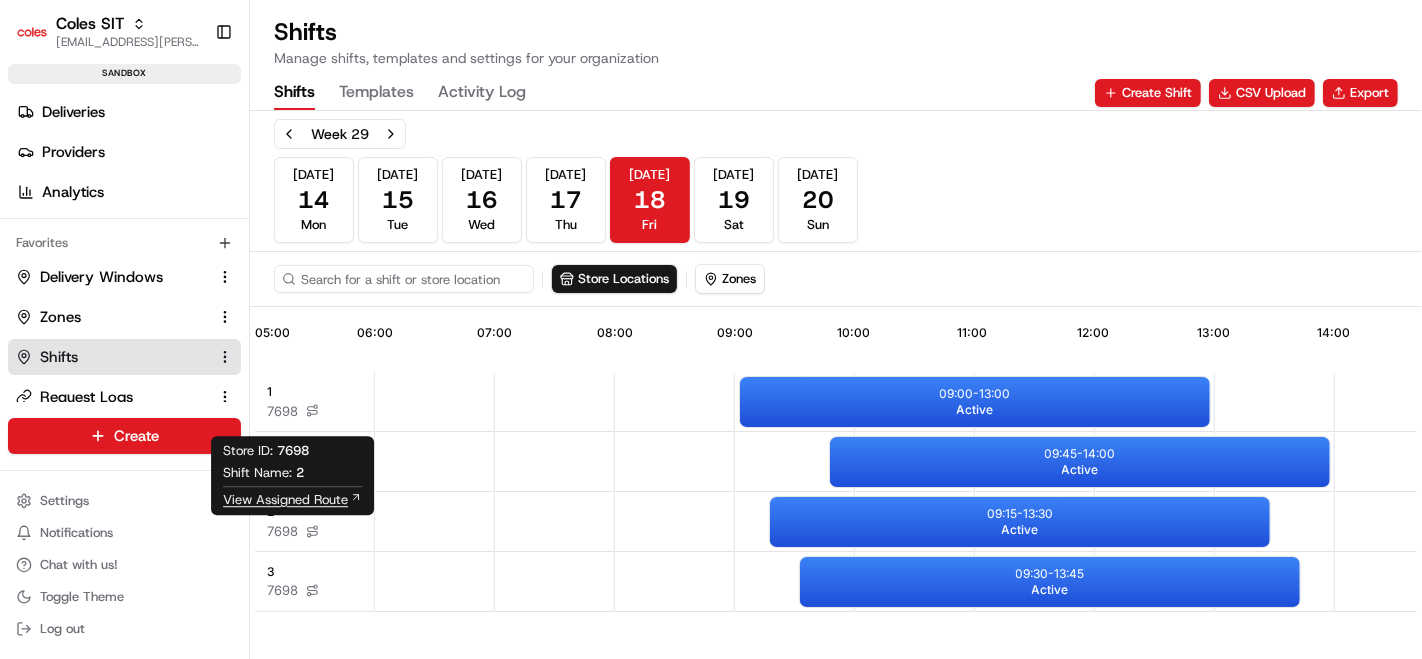 click on "View Assigned Route" at bounding box center (285, 500) 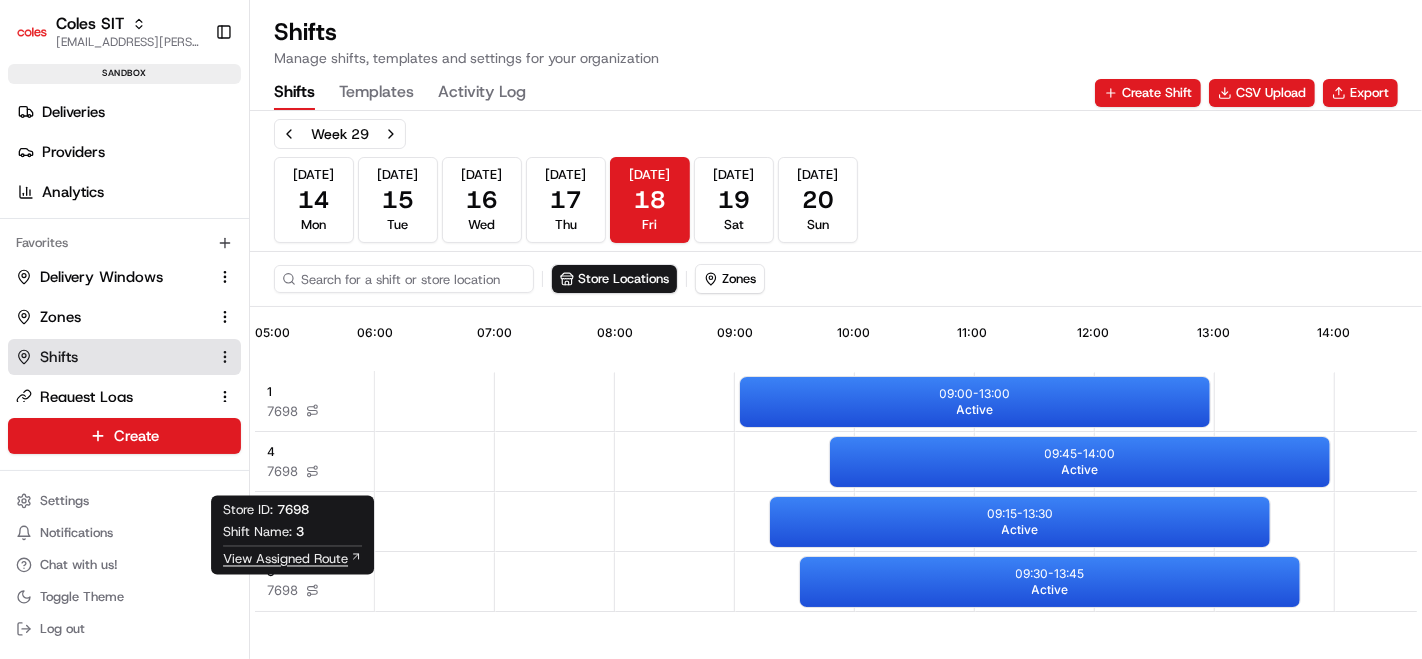 click on "View Assigned Route" at bounding box center [285, 560] 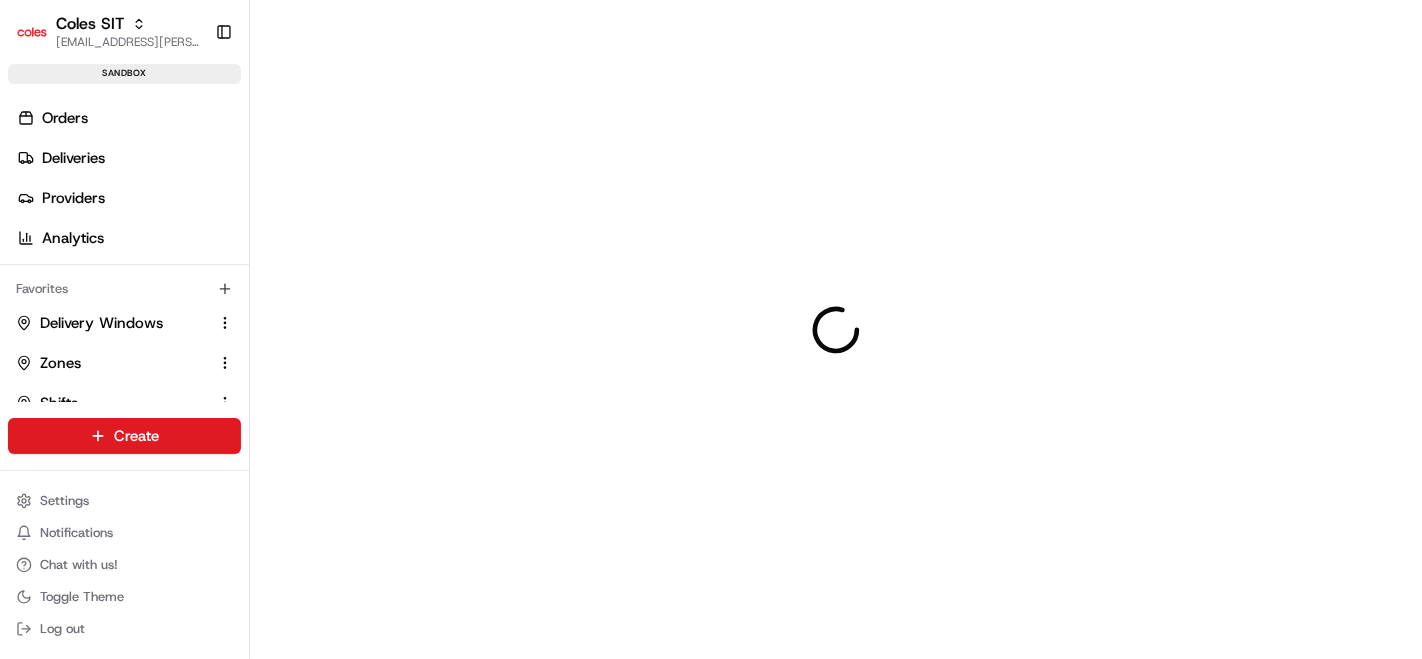 scroll, scrollTop: 0, scrollLeft: 0, axis: both 